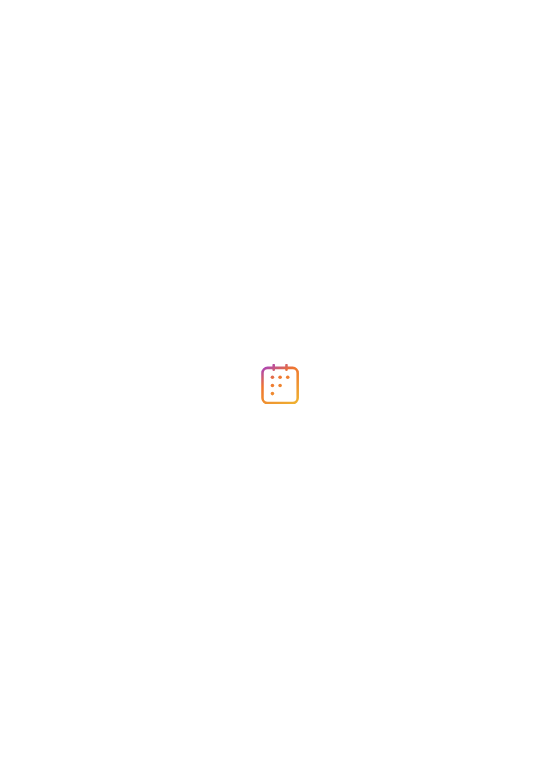 scroll, scrollTop: 0, scrollLeft: 0, axis: both 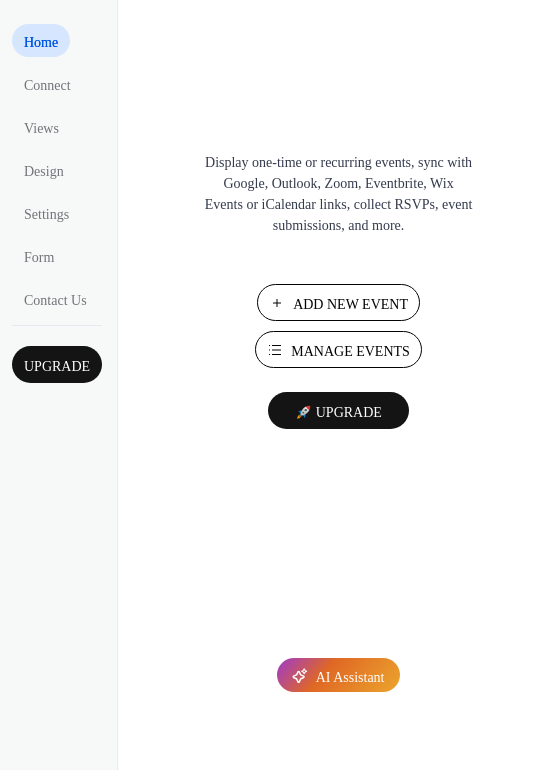 click on "Manage Events" at bounding box center (350, 351) 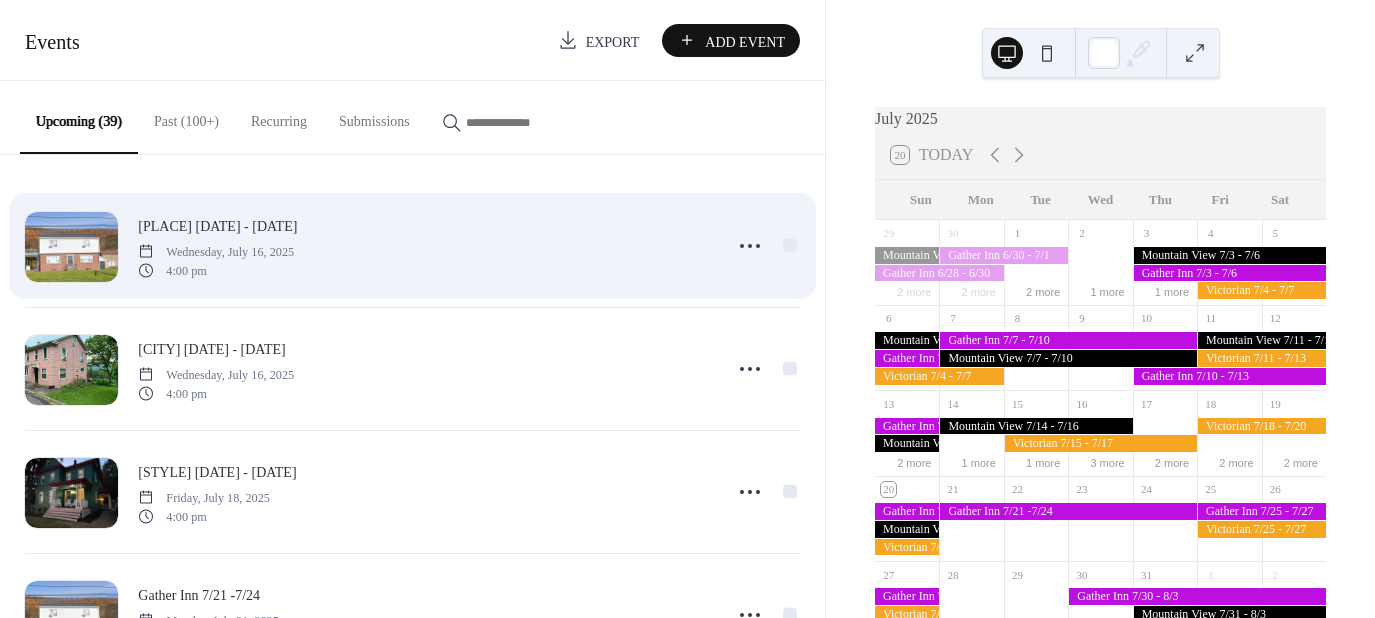 scroll, scrollTop: 0, scrollLeft: 0, axis: both 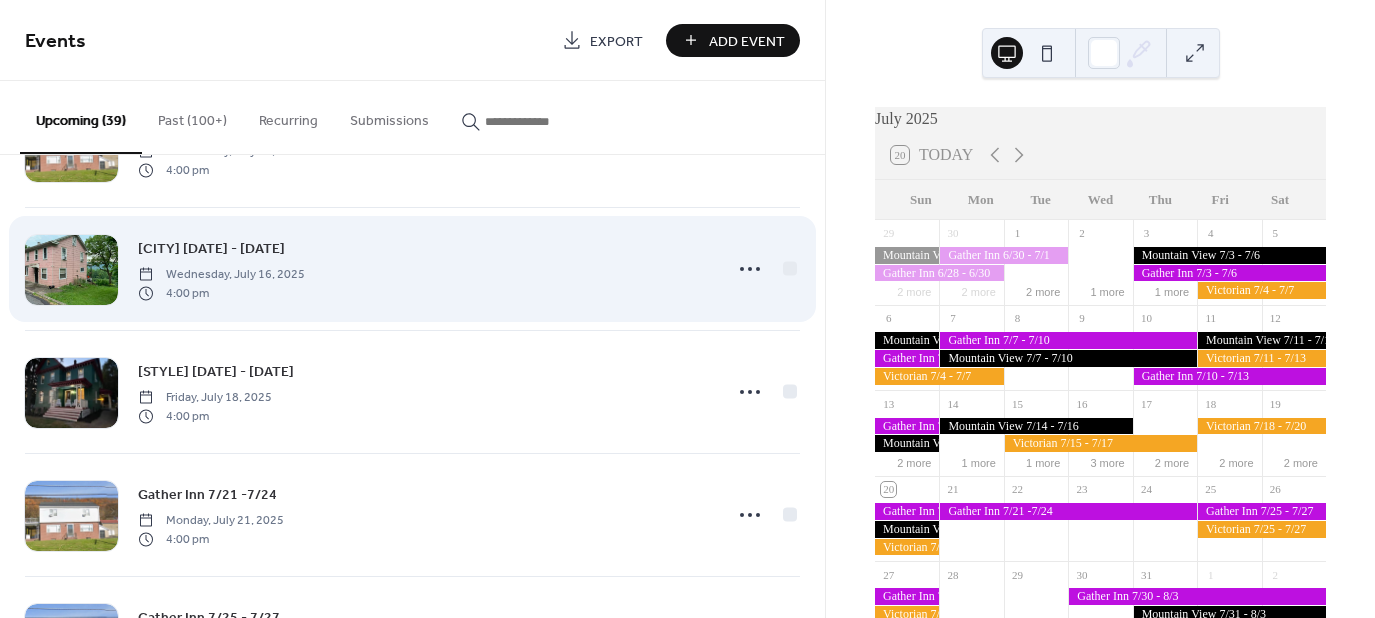 click 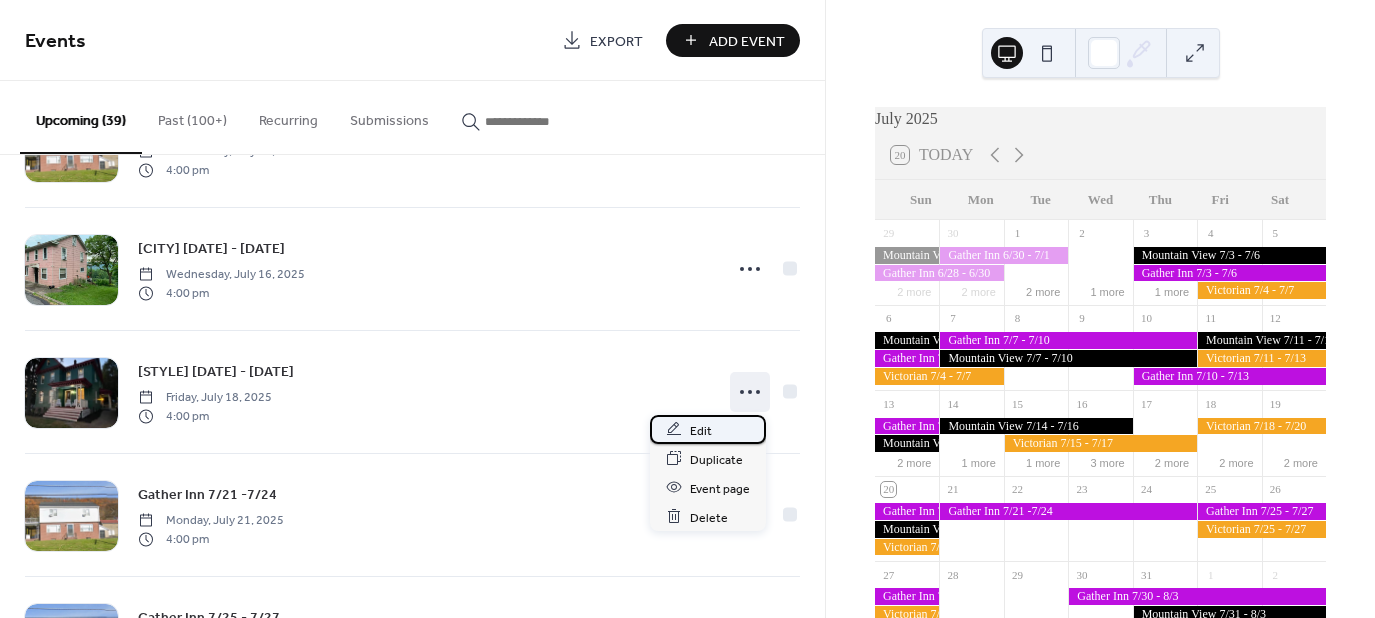 click on "Edit" at bounding box center (701, 430) 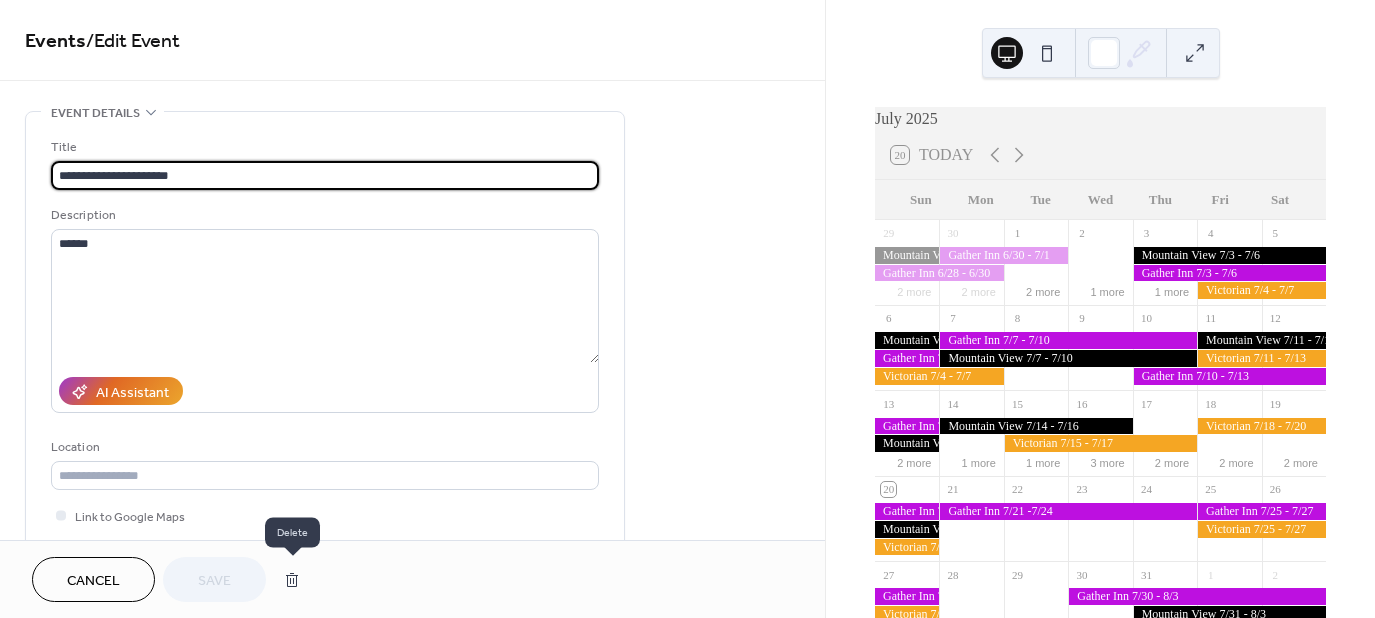 click at bounding box center [292, 580] 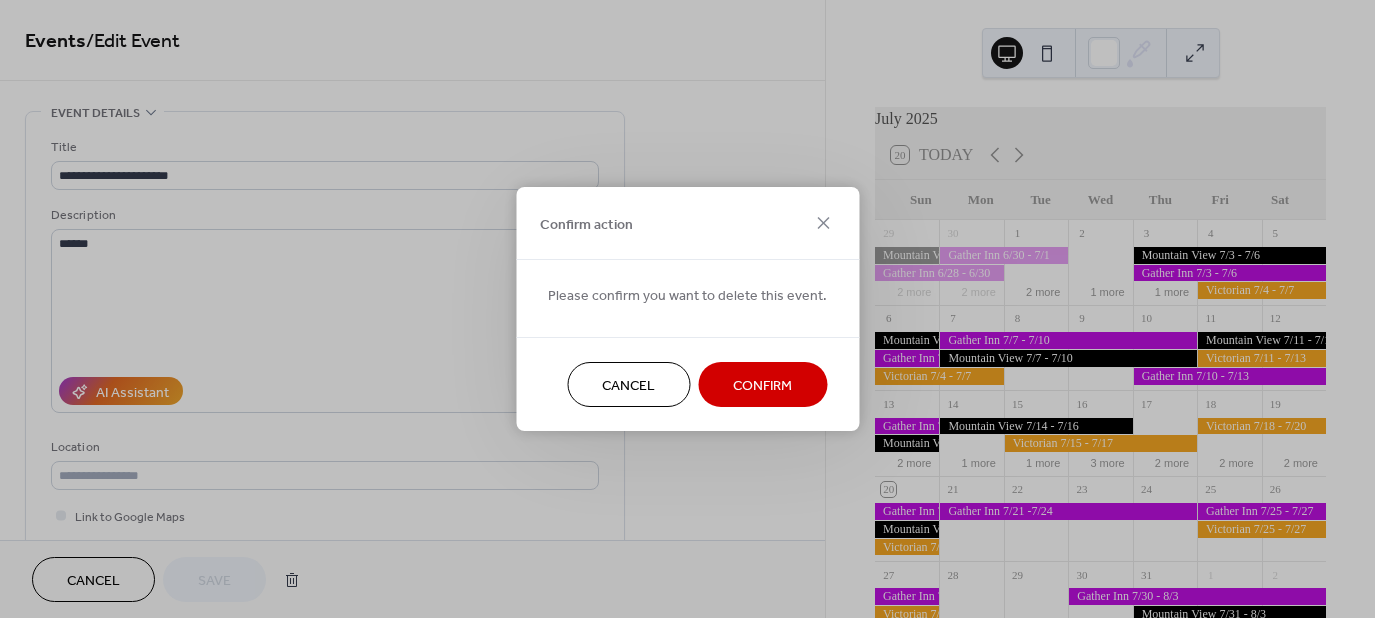 click on "Confirm" at bounding box center [762, 384] 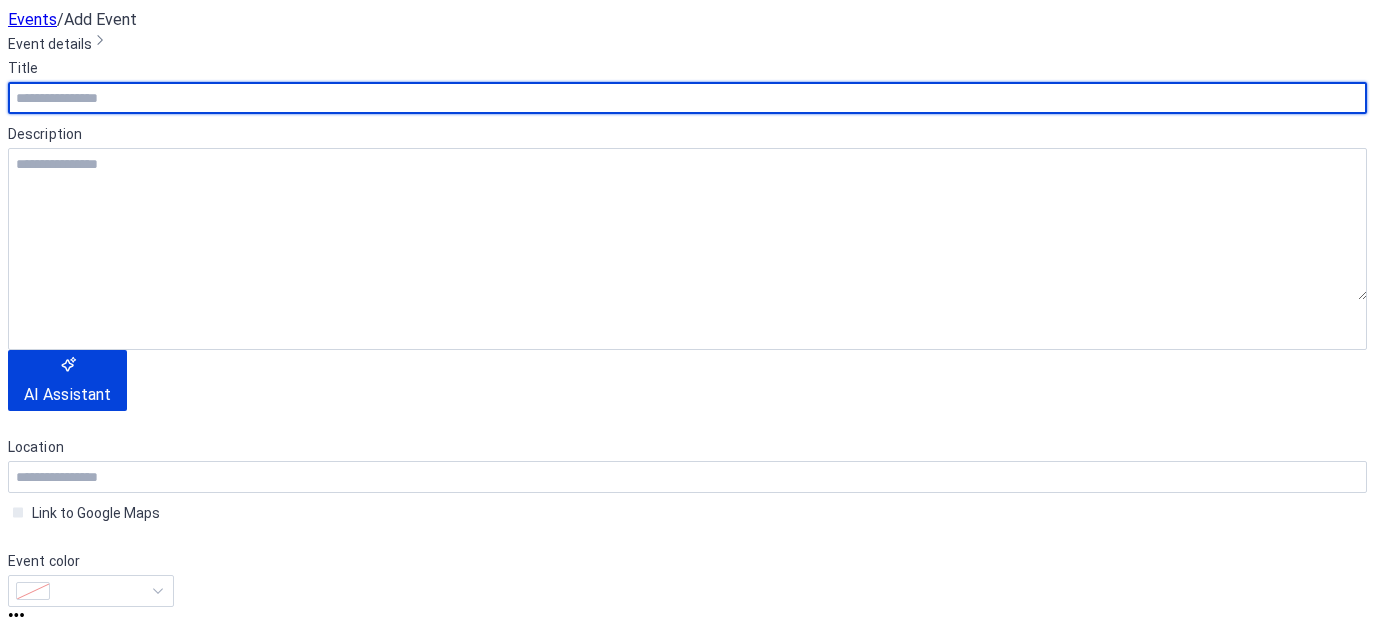 scroll, scrollTop: 0, scrollLeft: 0, axis: both 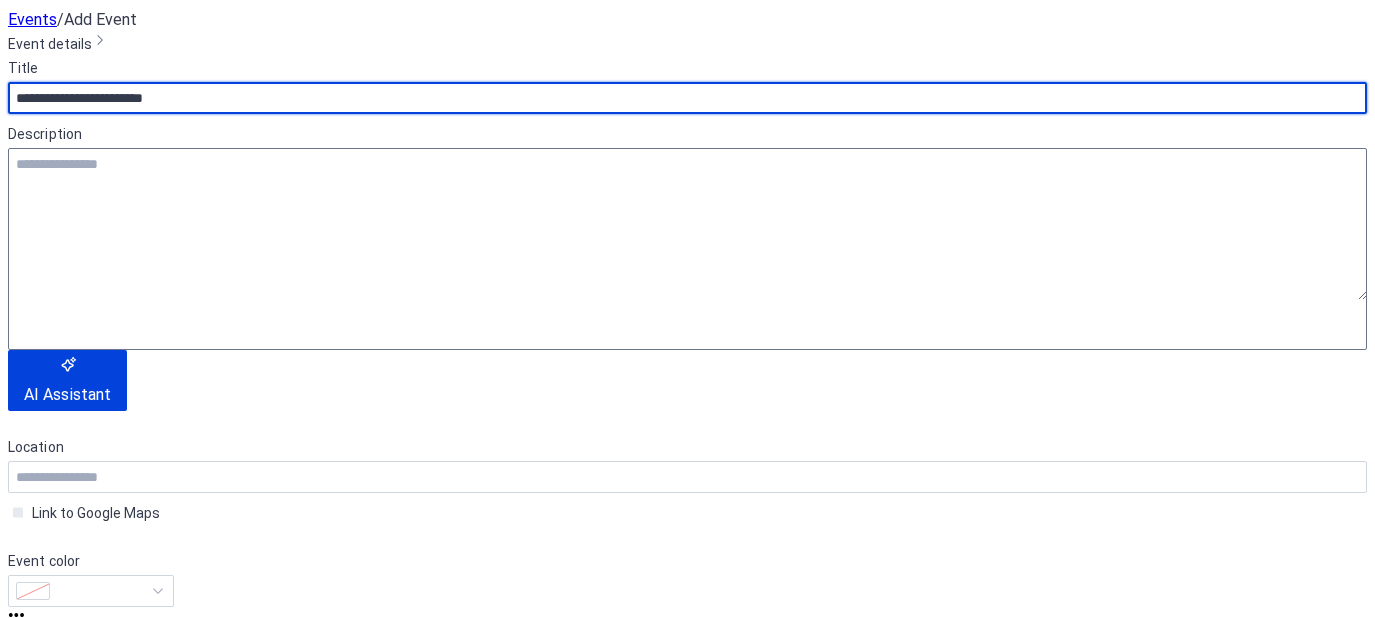 type on "**********" 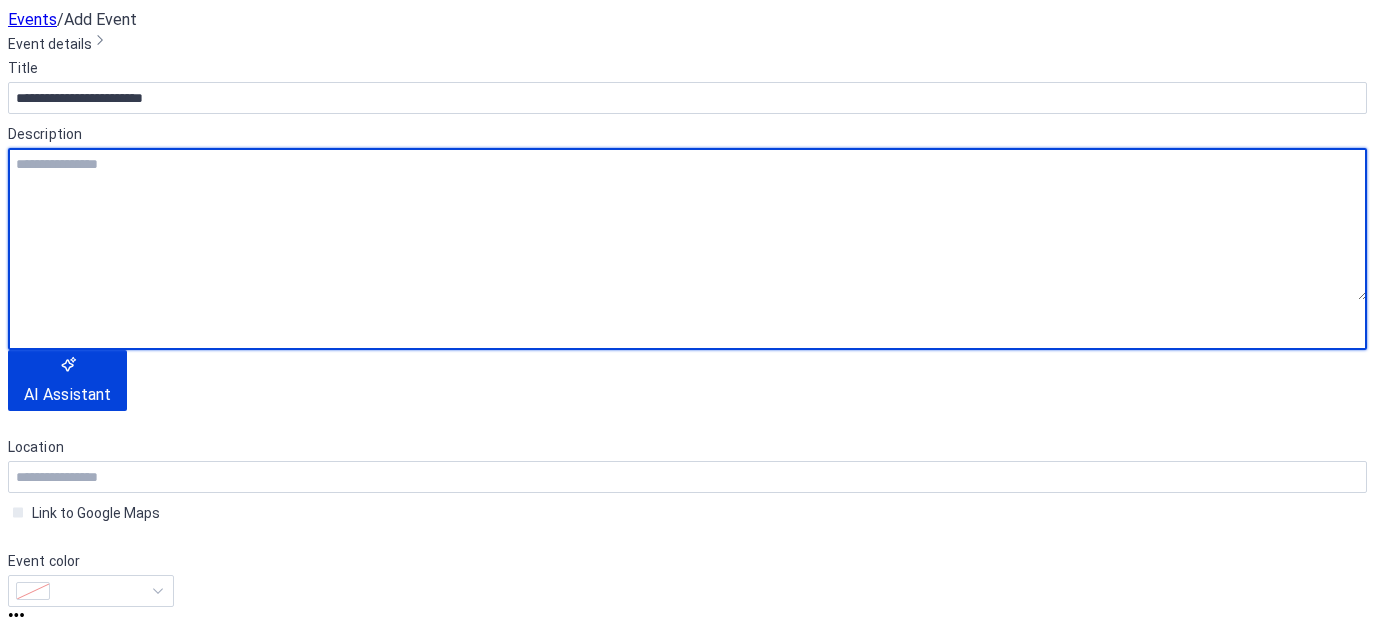 click at bounding box center [687, 224] 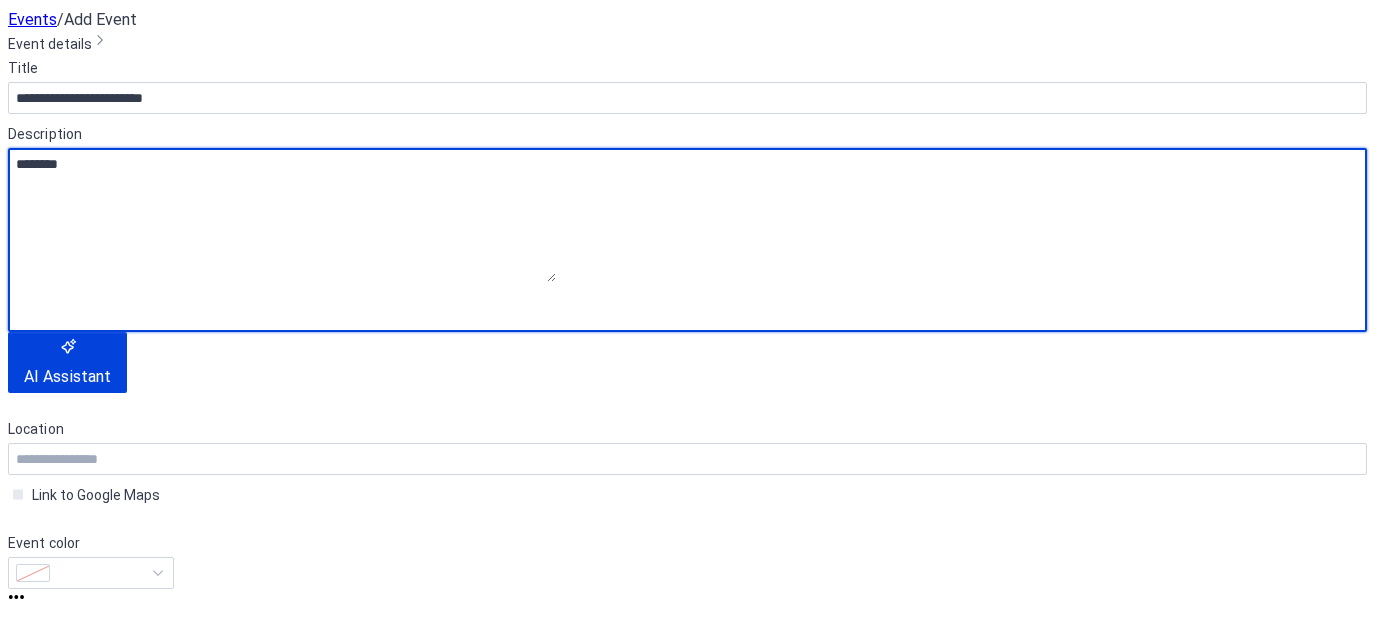 type on "********" 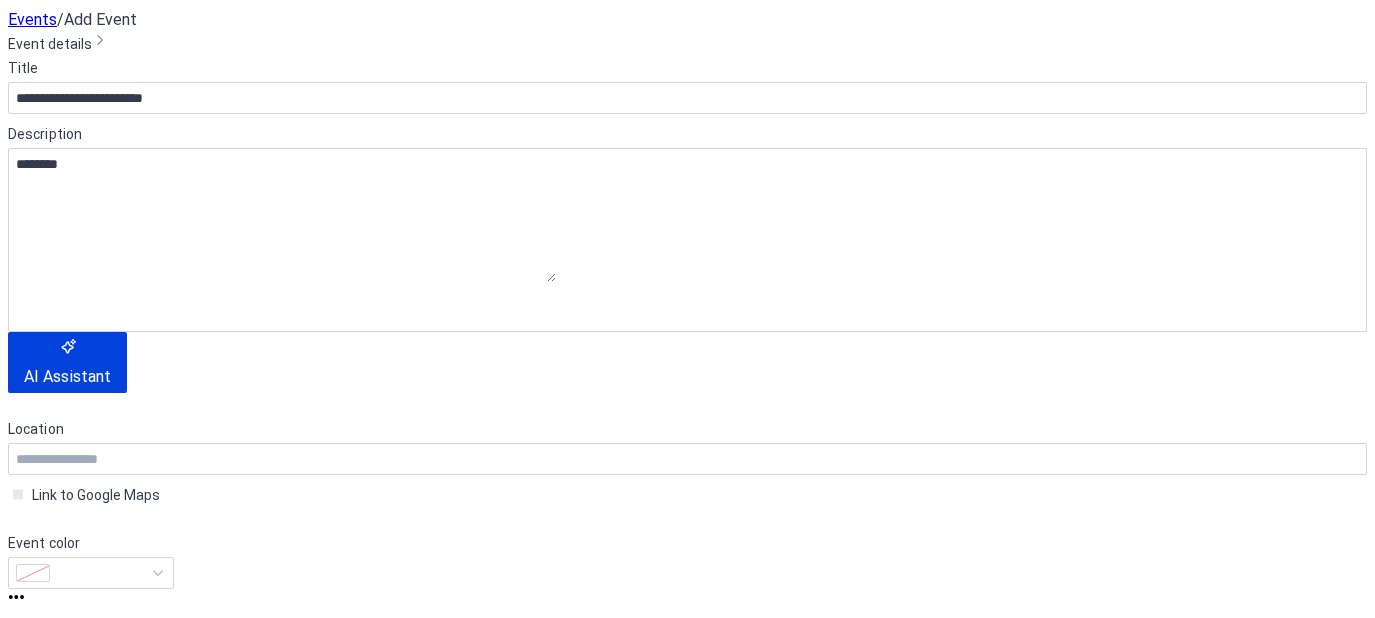 scroll, scrollTop: 500, scrollLeft: 0, axis: vertical 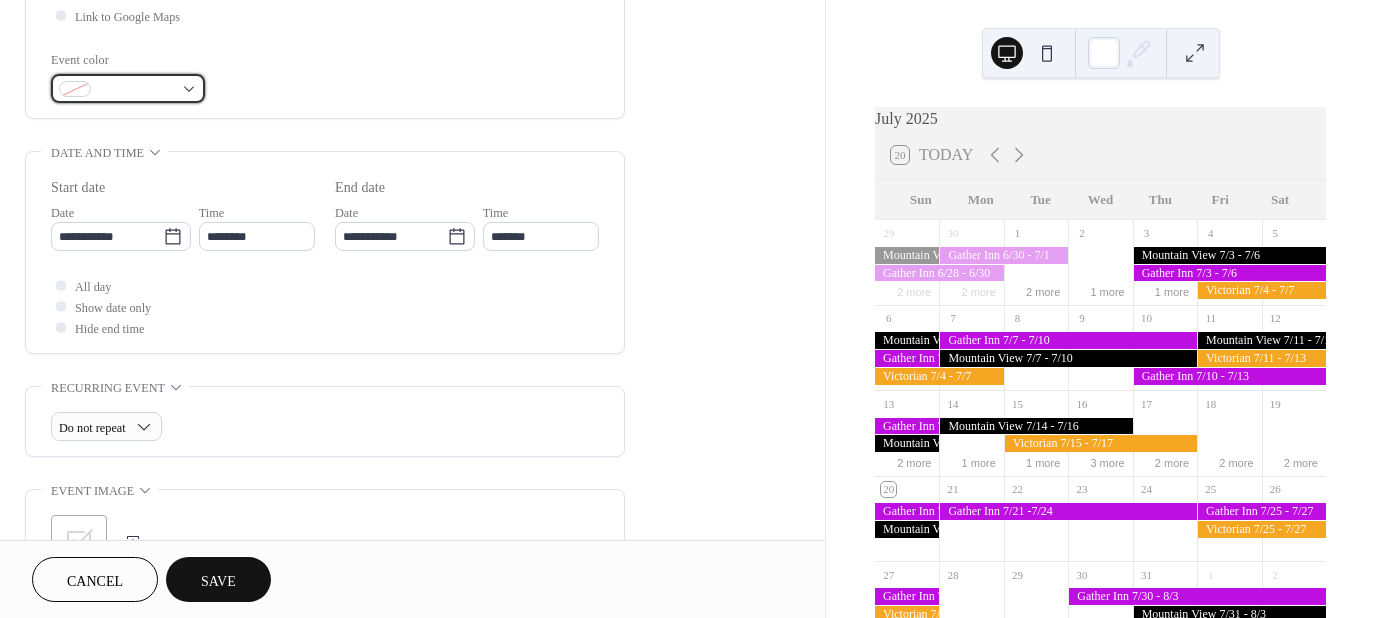 click at bounding box center [128, 88] 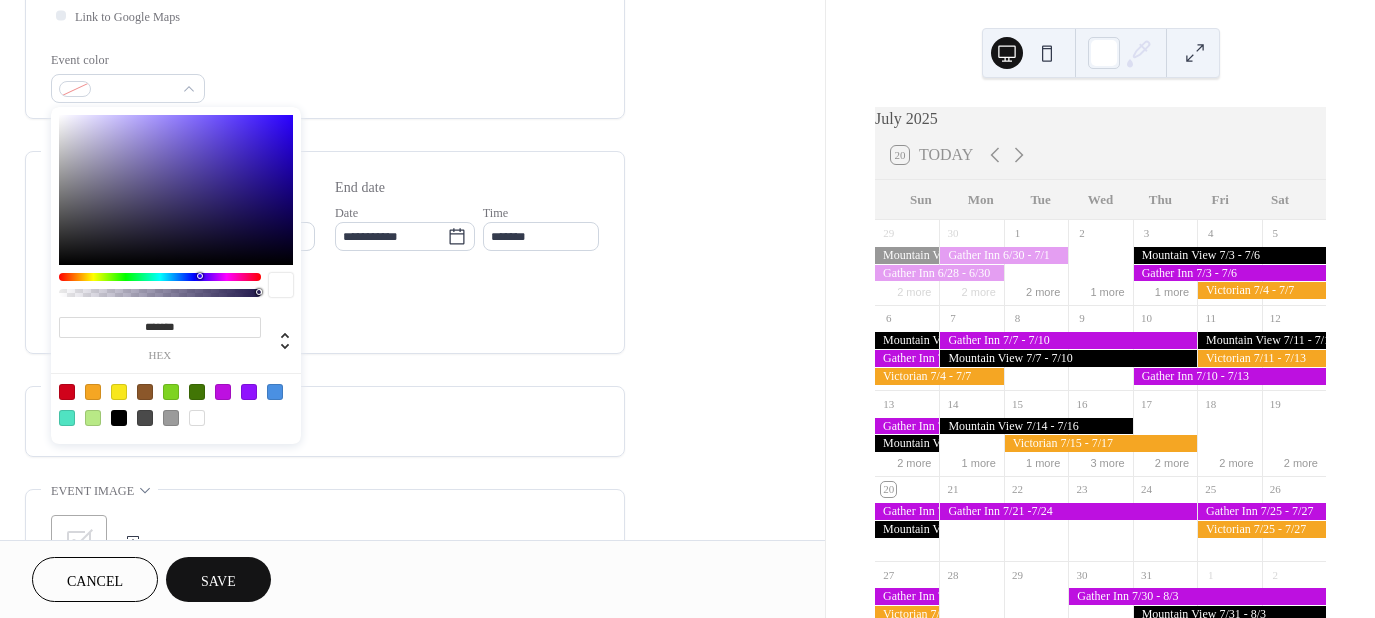 click at bounding box center [223, 392] 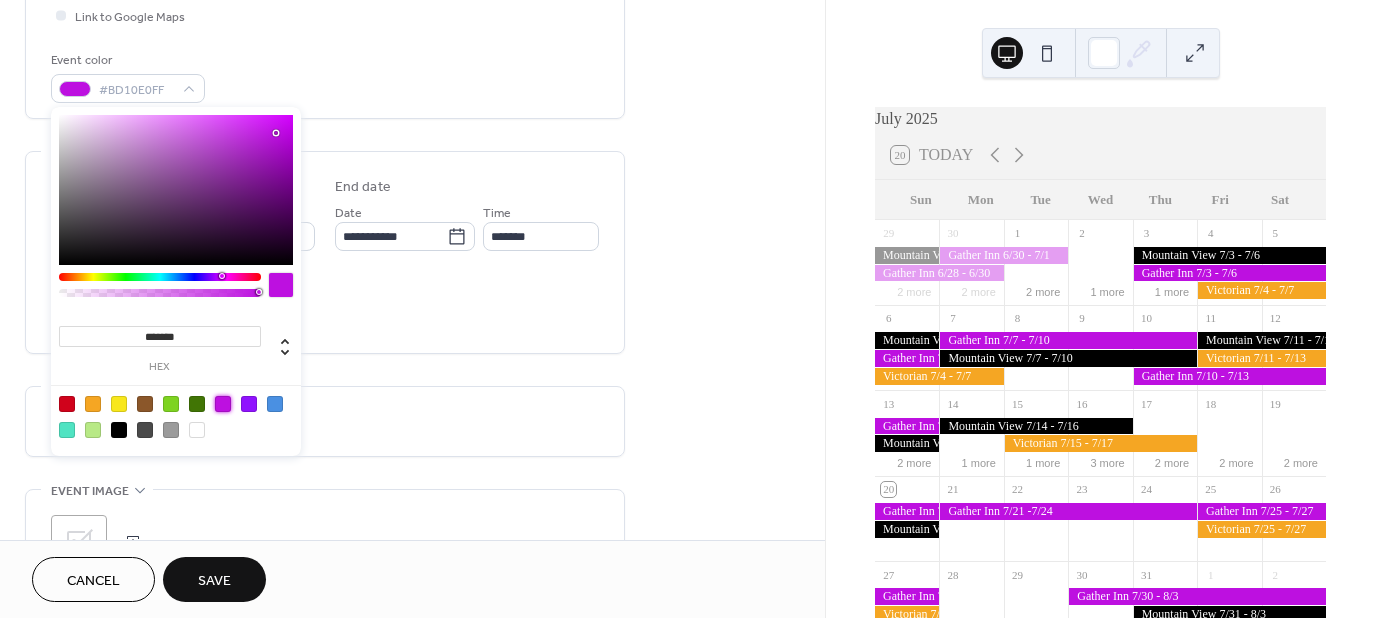 drag, startPoint x: 784, startPoint y: 321, endPoint x: 706, endPoint y: 321, distance: 78 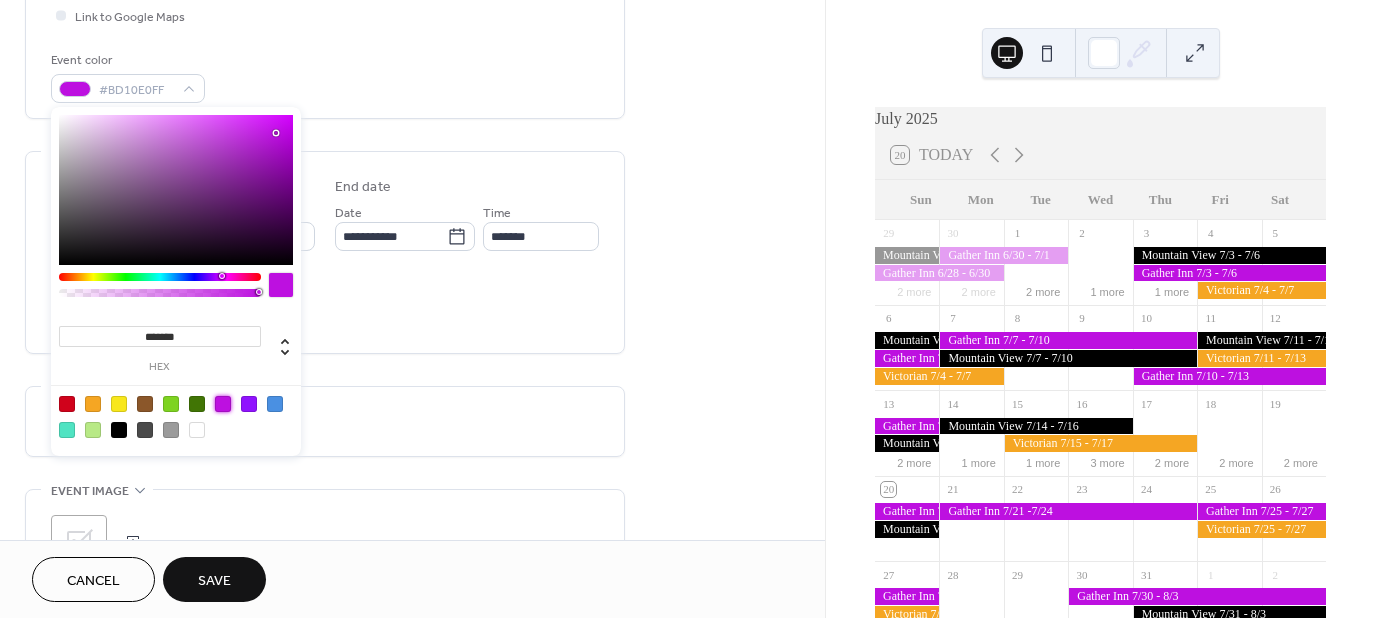 click on "**********" at bounding box center (412, 220) 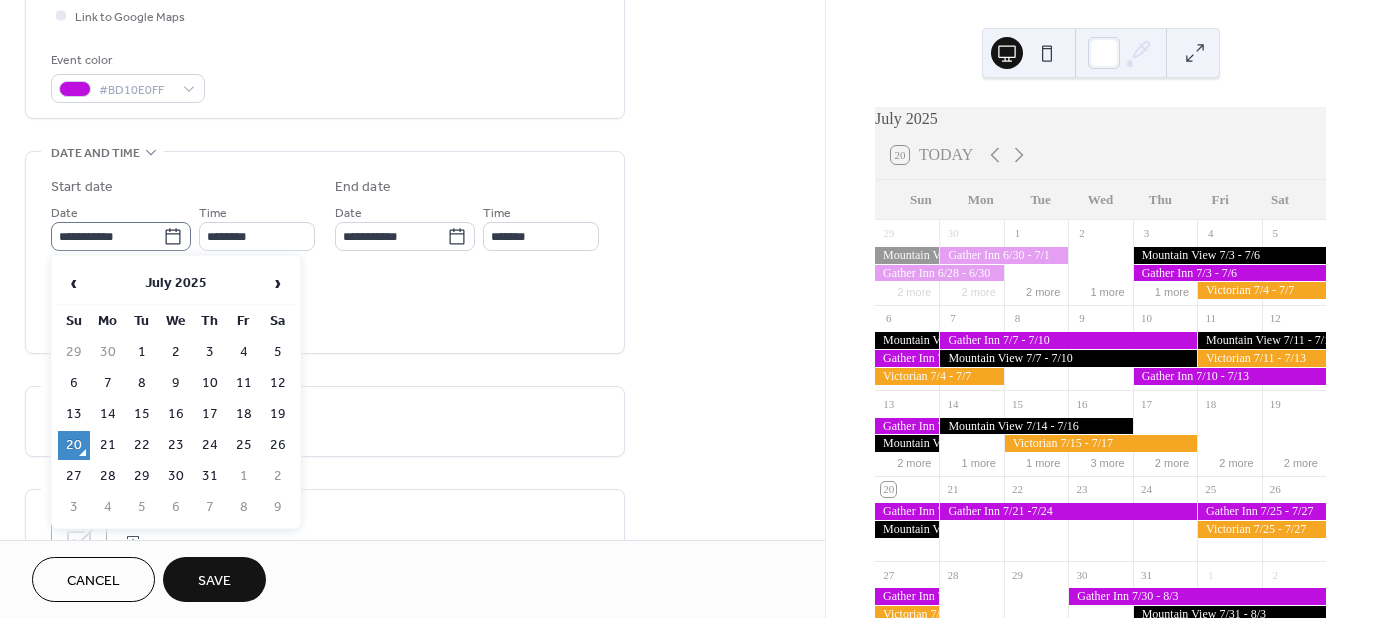 click 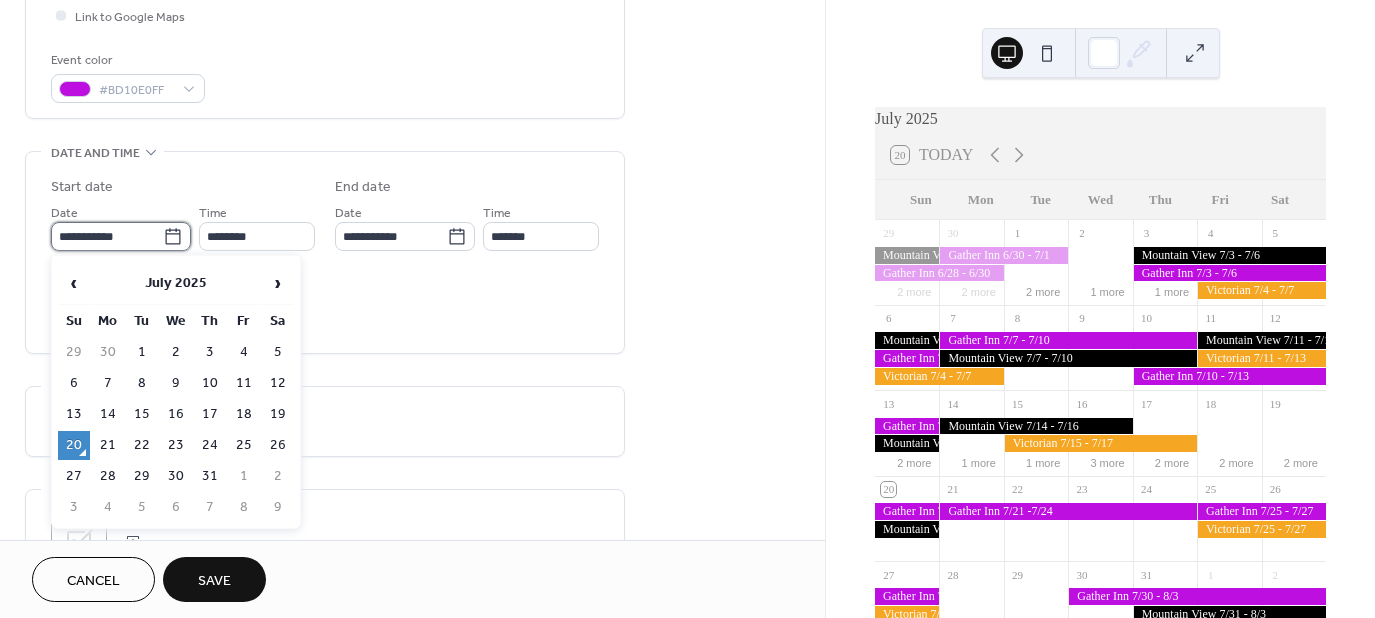 click on "**********" at bounding box center (107, 236) 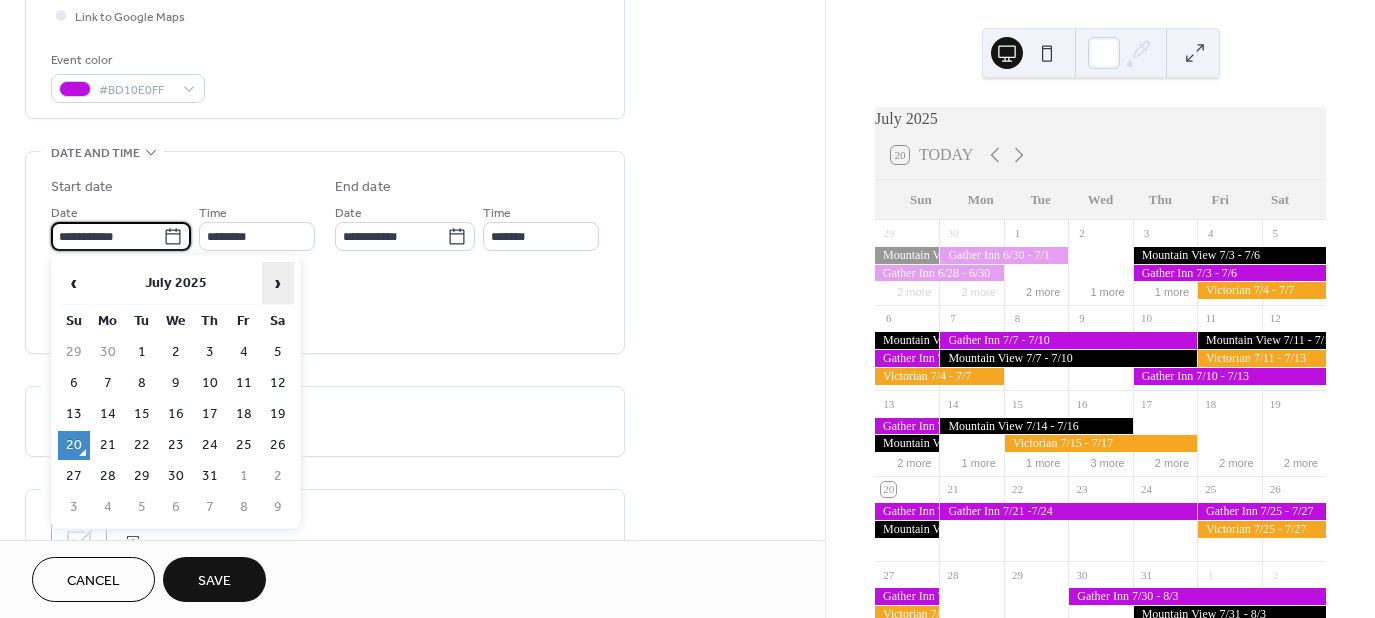 click on "›" at bounding box center [278, 283] 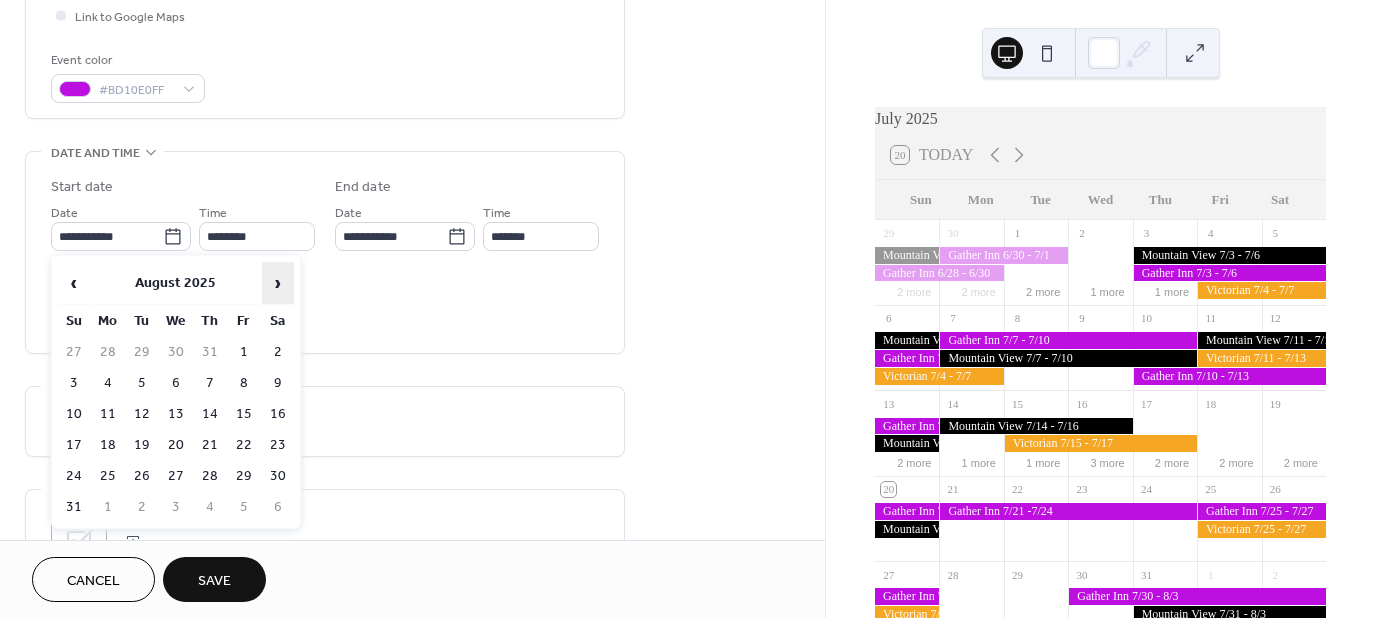 click on "›" at bounding box center [278, 283] 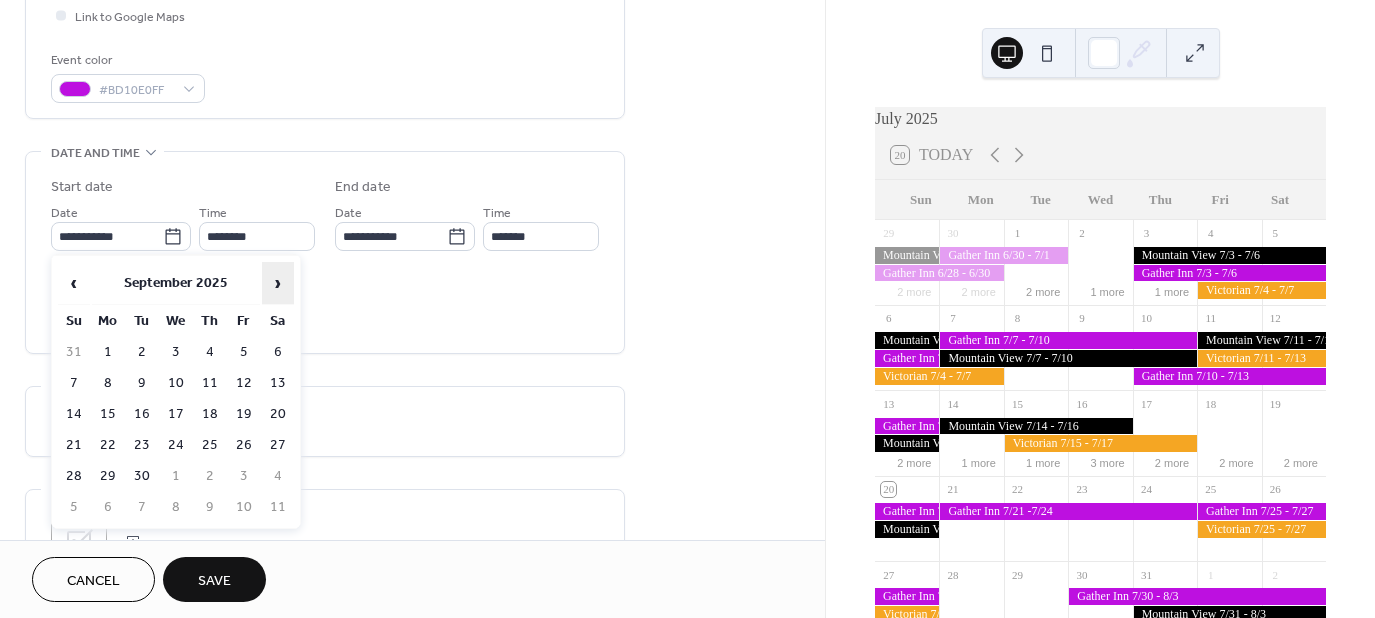 click on "›" at bounding box center (278, 283) 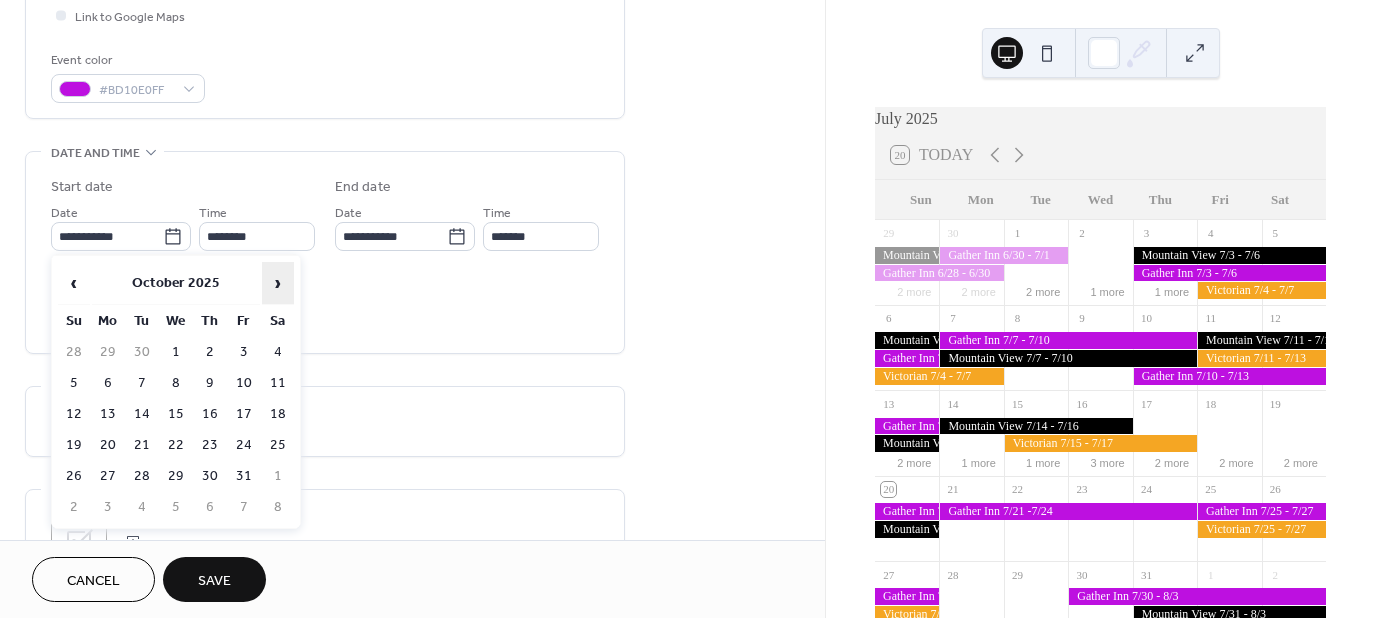 click on "›" at bounding box center (278, 283) 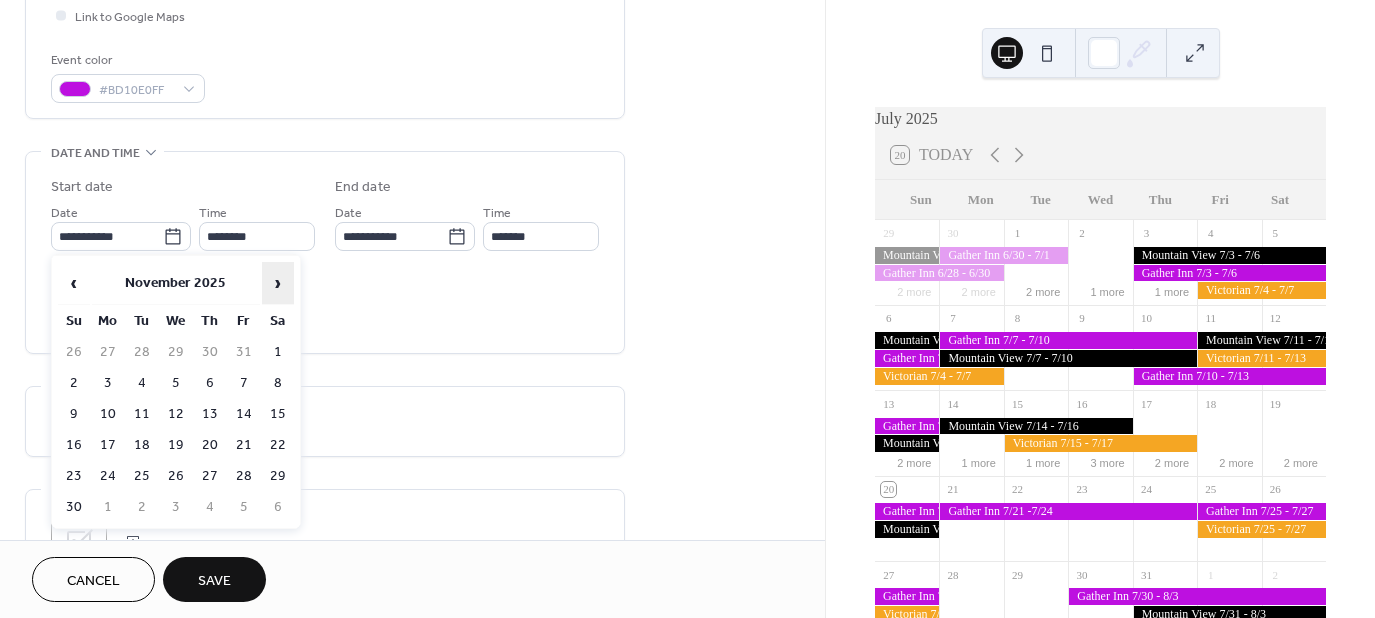 click on "›" at bounding box center [278, 283] 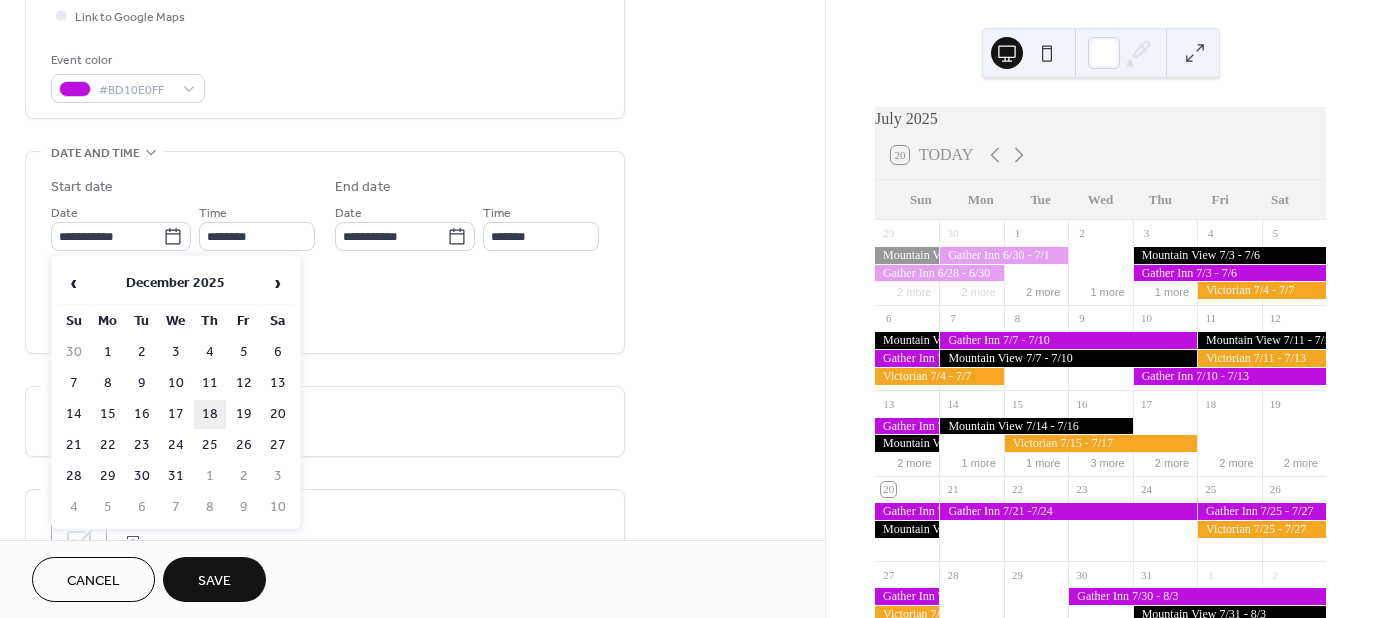 click on "18" at bounding box center (210, 414) 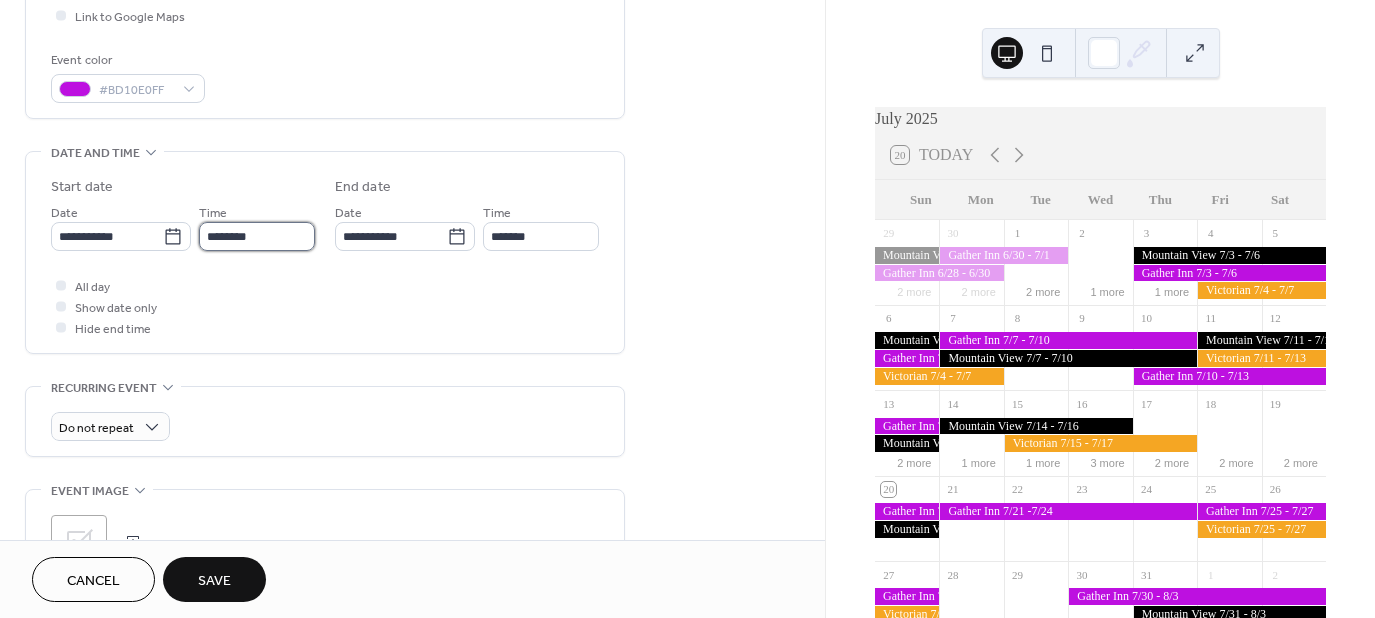 click on "********" at bounding box center (257, 236) 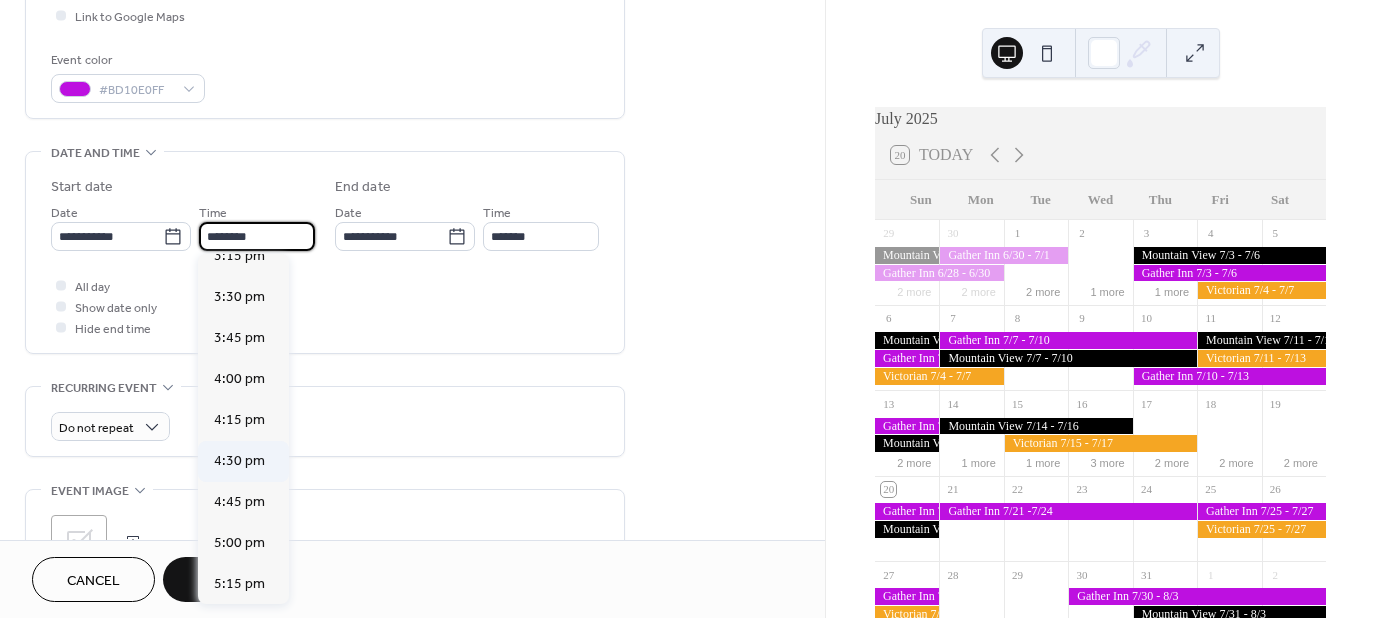 scroll, scrollTop: 2468, scrollLeft: 0, axis: vertical 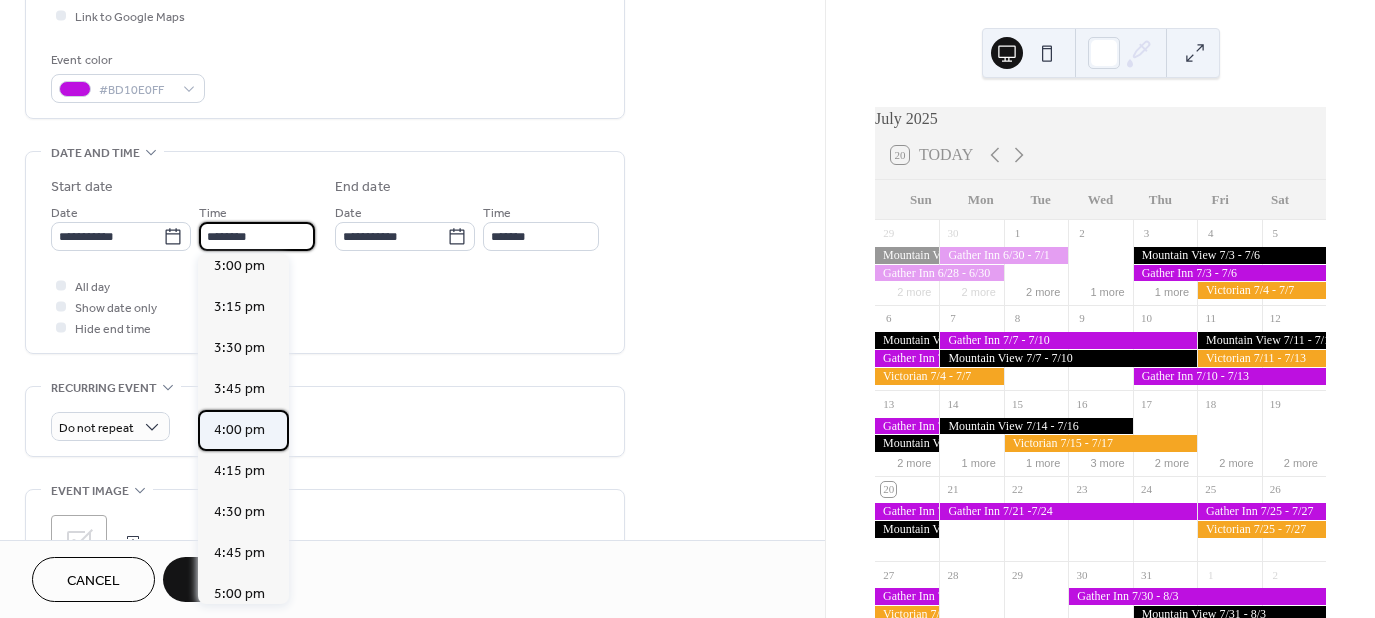 click on "4:00 pm" at bounding box center (239, 430) 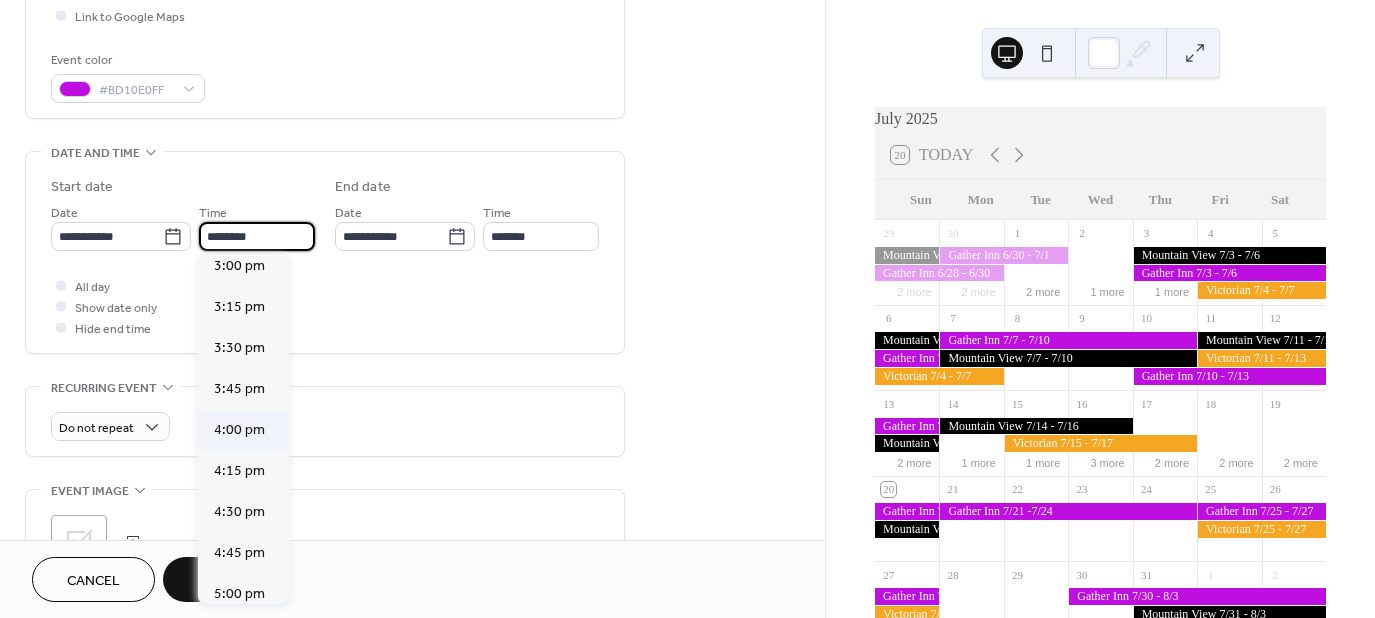 type on "*******" 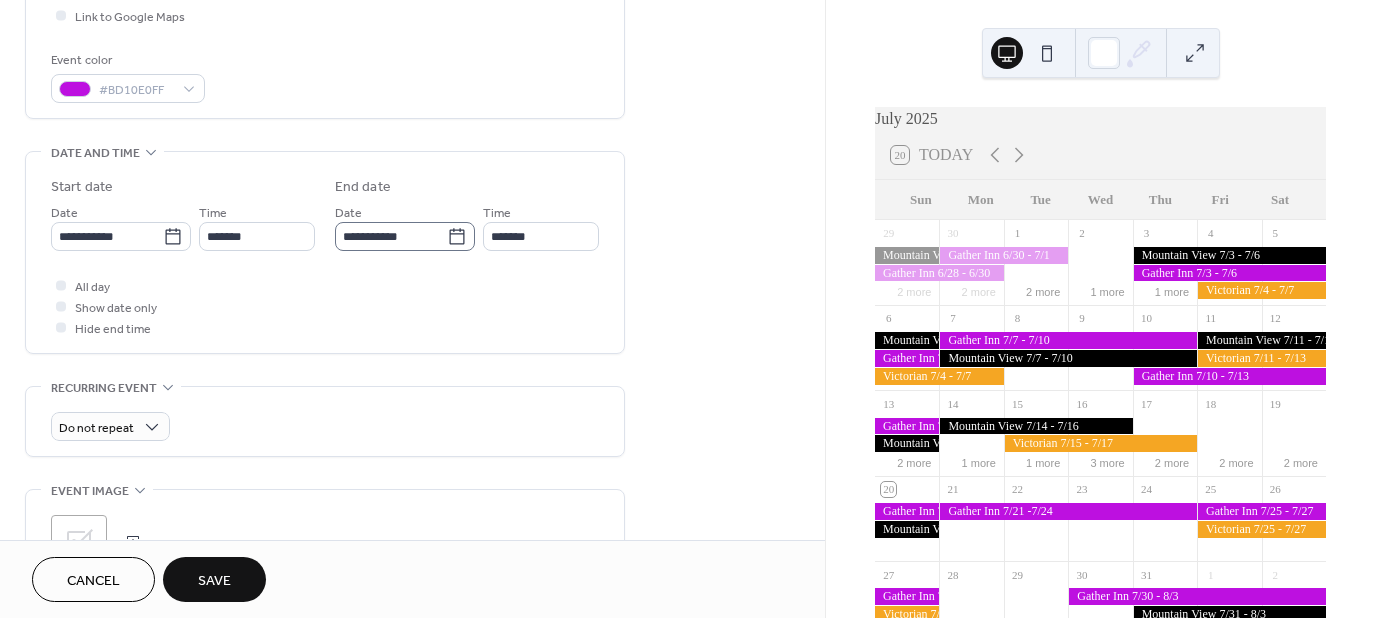 click on "**********" at bounding box center [405, 236] 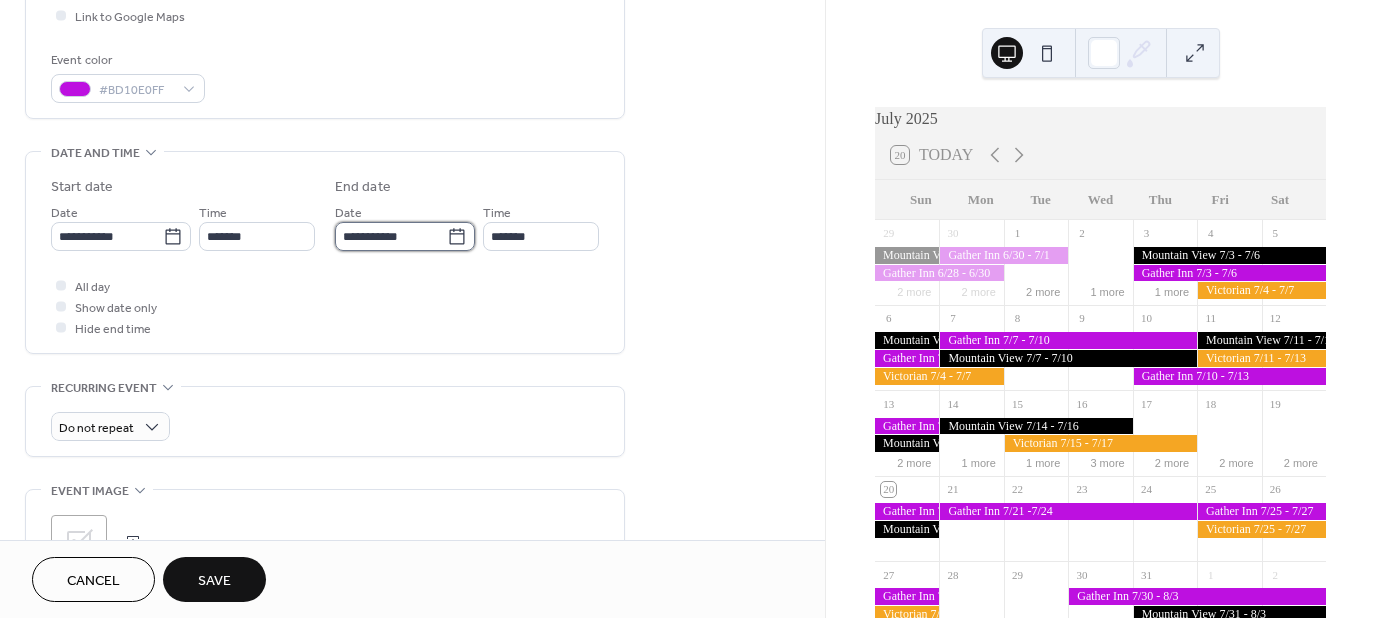 click on "**********" at bounding box center [391, 236] 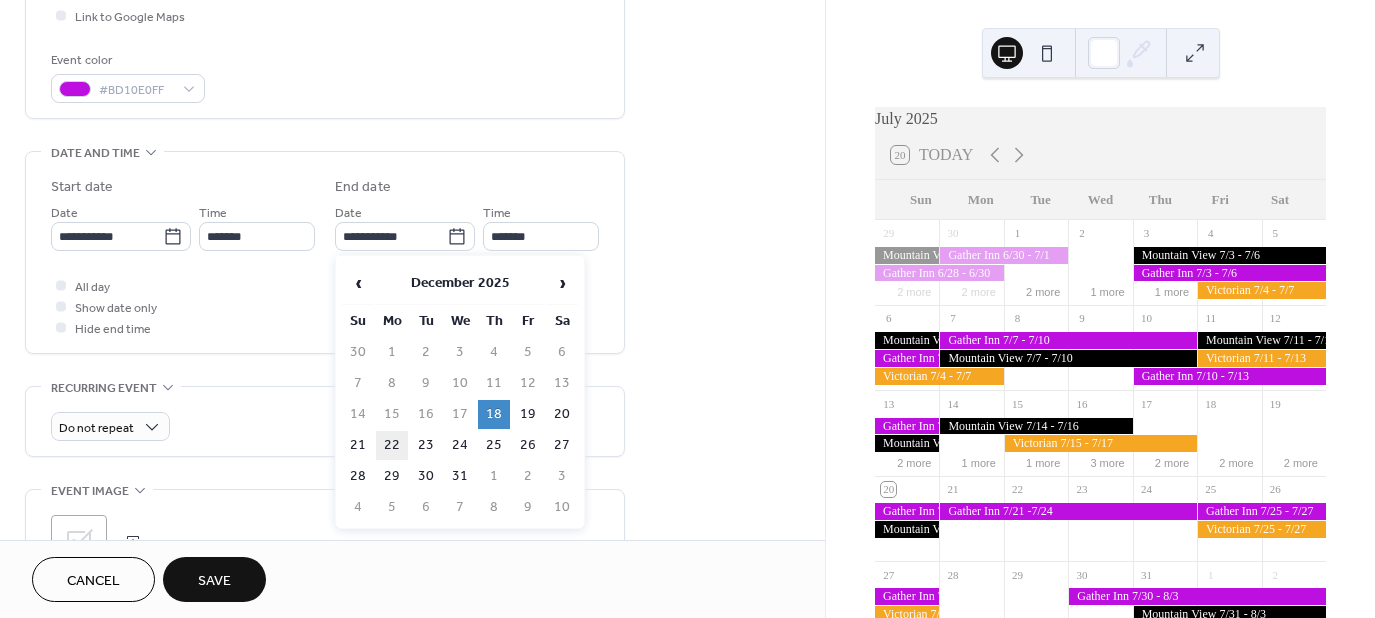 click on "22" at bounding box center (392, 445) 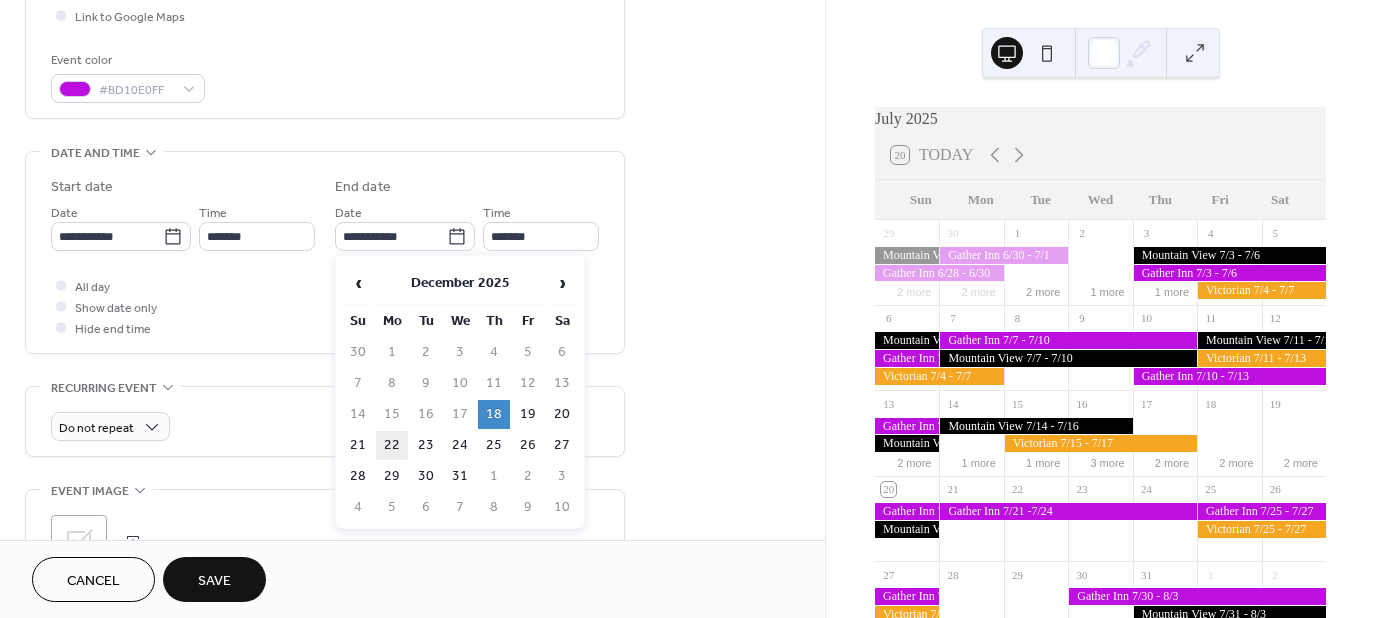 type on "**********" 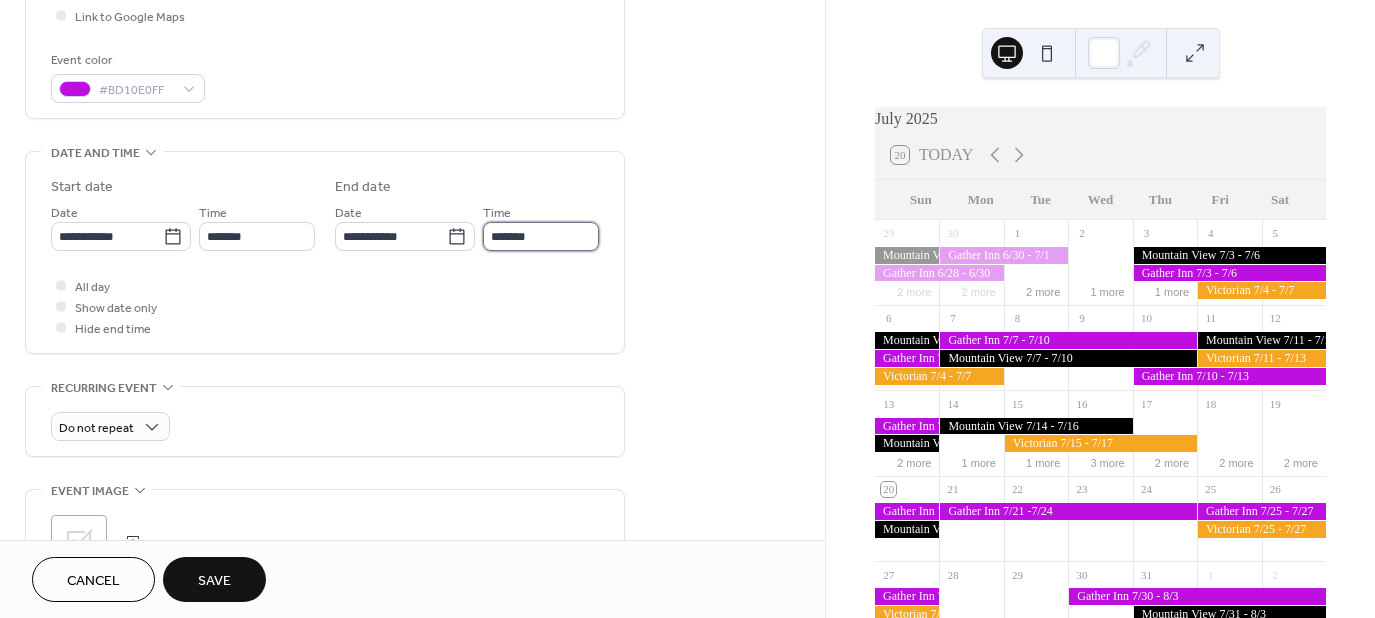 click on "*******" at bounding box center [541, 236] 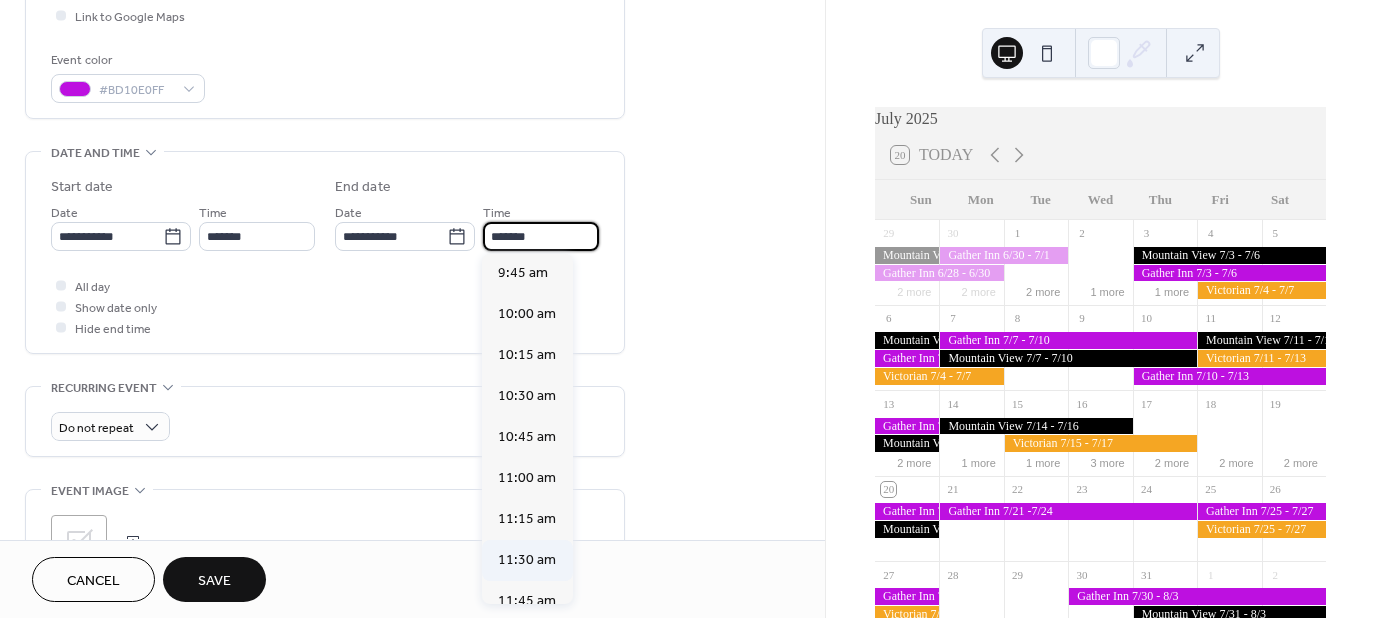scroll, scrollTop: 1588, scrollLeft: 0, axis: vertical 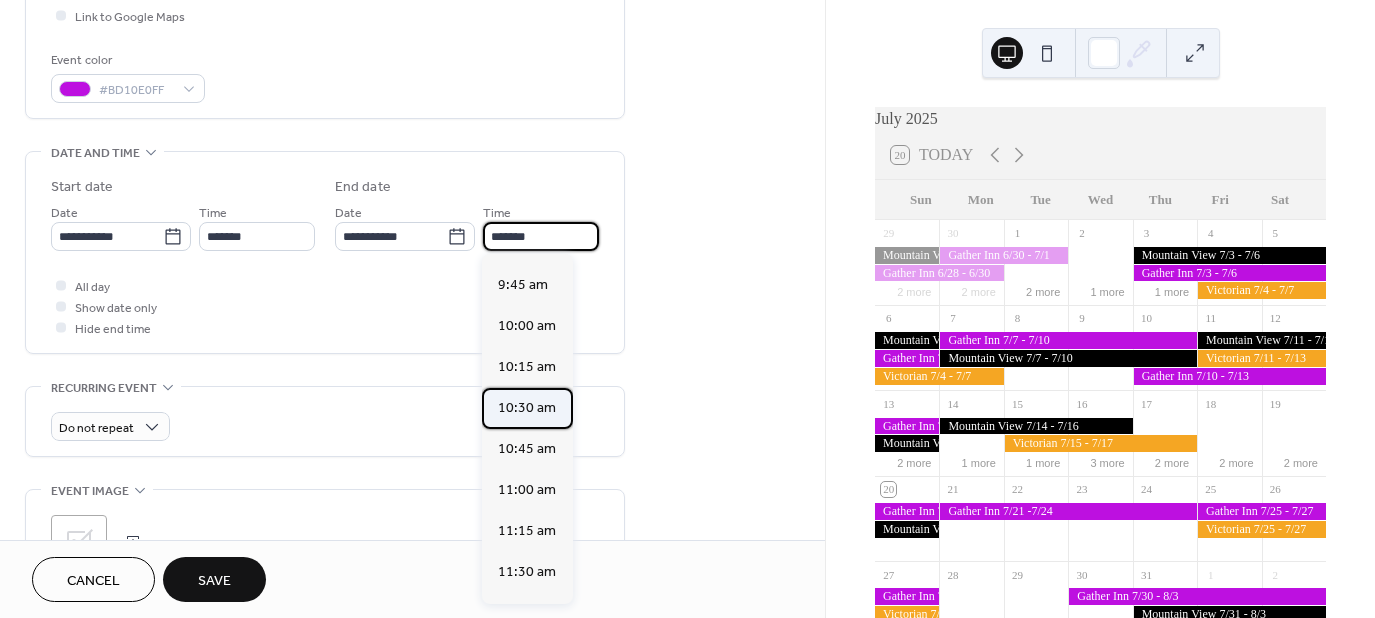 click on "10:30 am" at bounding box center (527, 408) 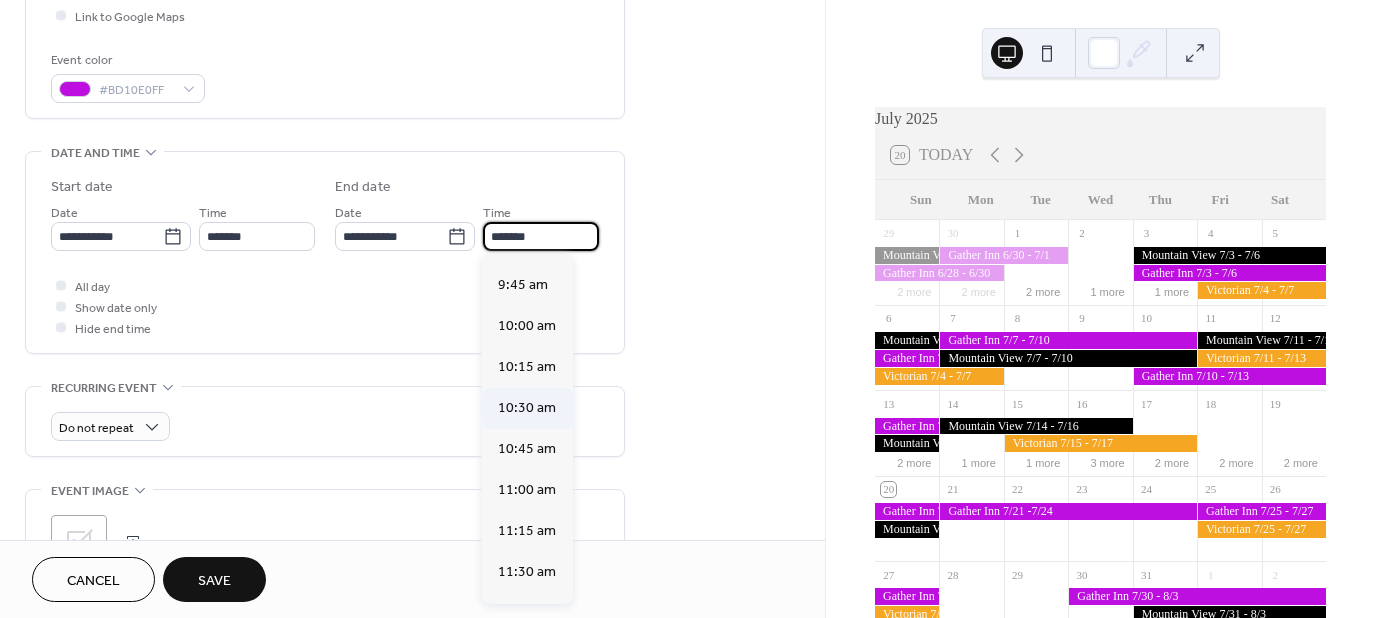 type on "********" 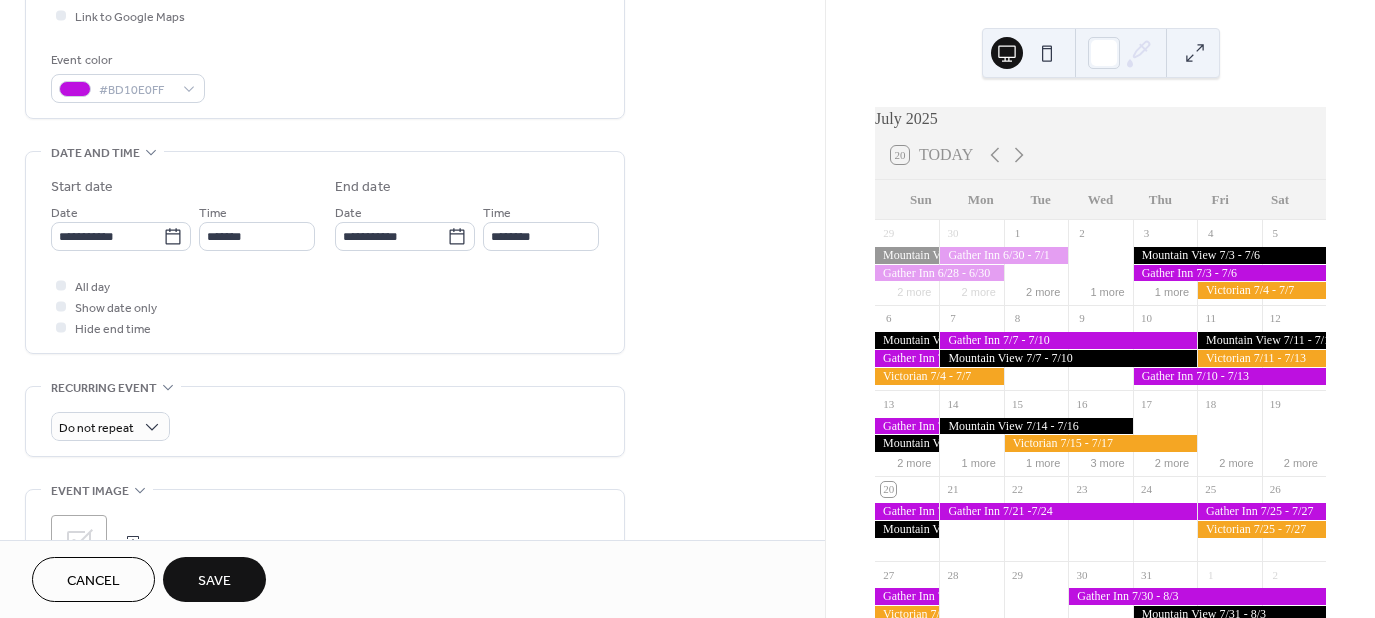 click on "**********" at bounding box center [412, 220] 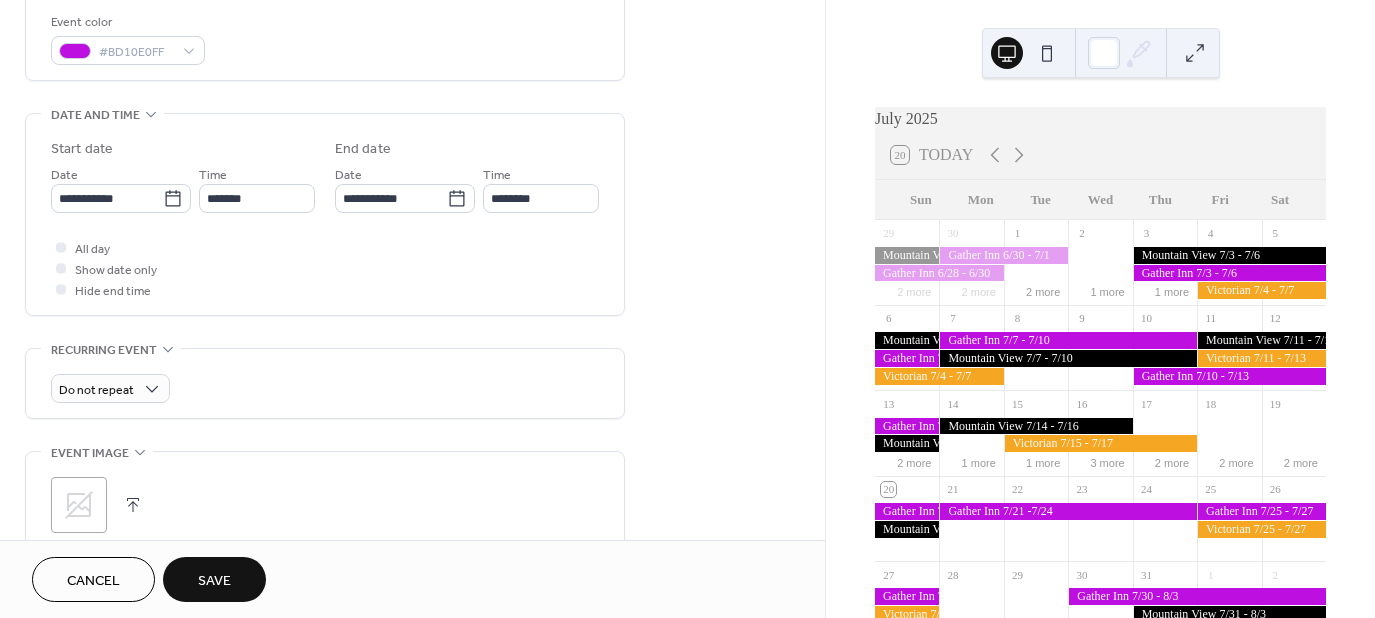 scroll, scrollTop: 600, scrollLeft: 0, axis: vertical 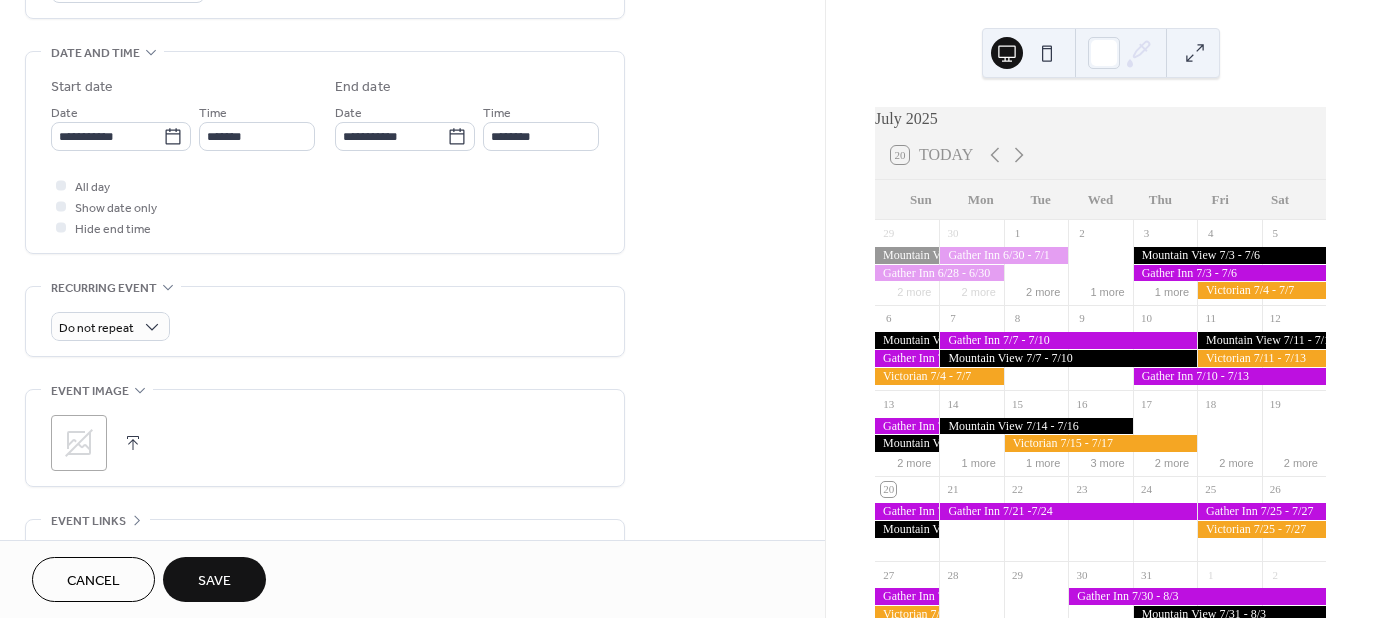 click 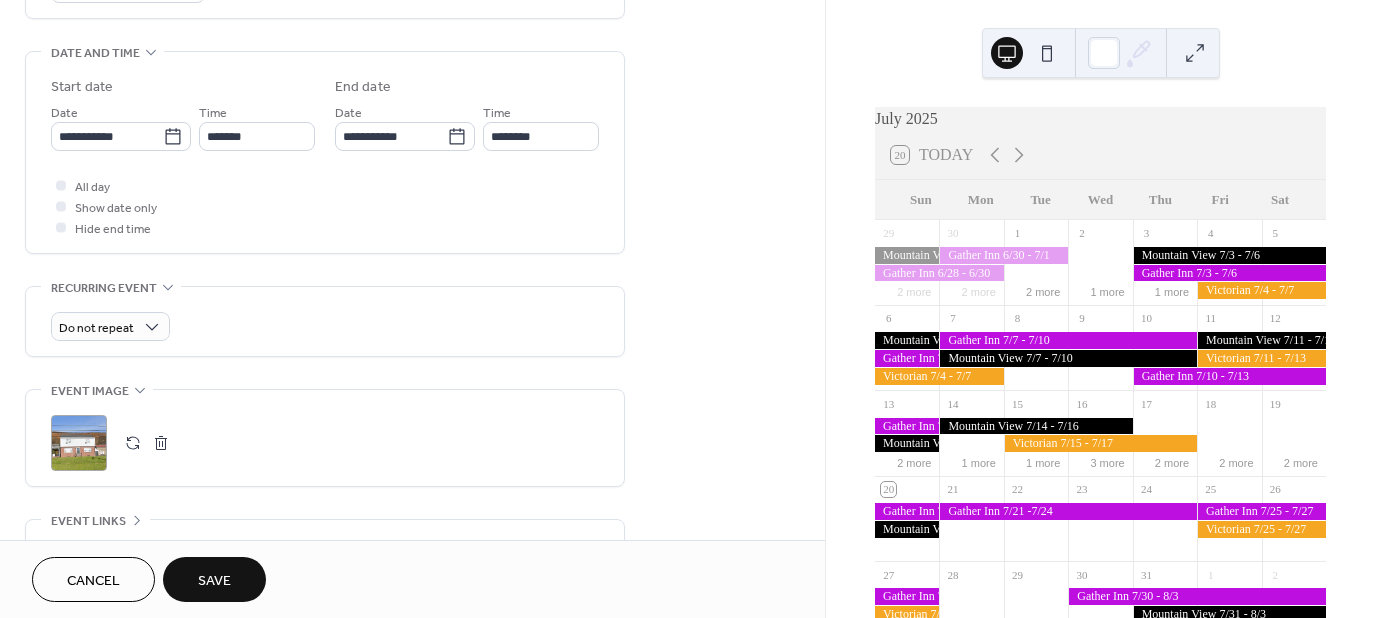 click on "Save" at bounding box center (214, 581) 